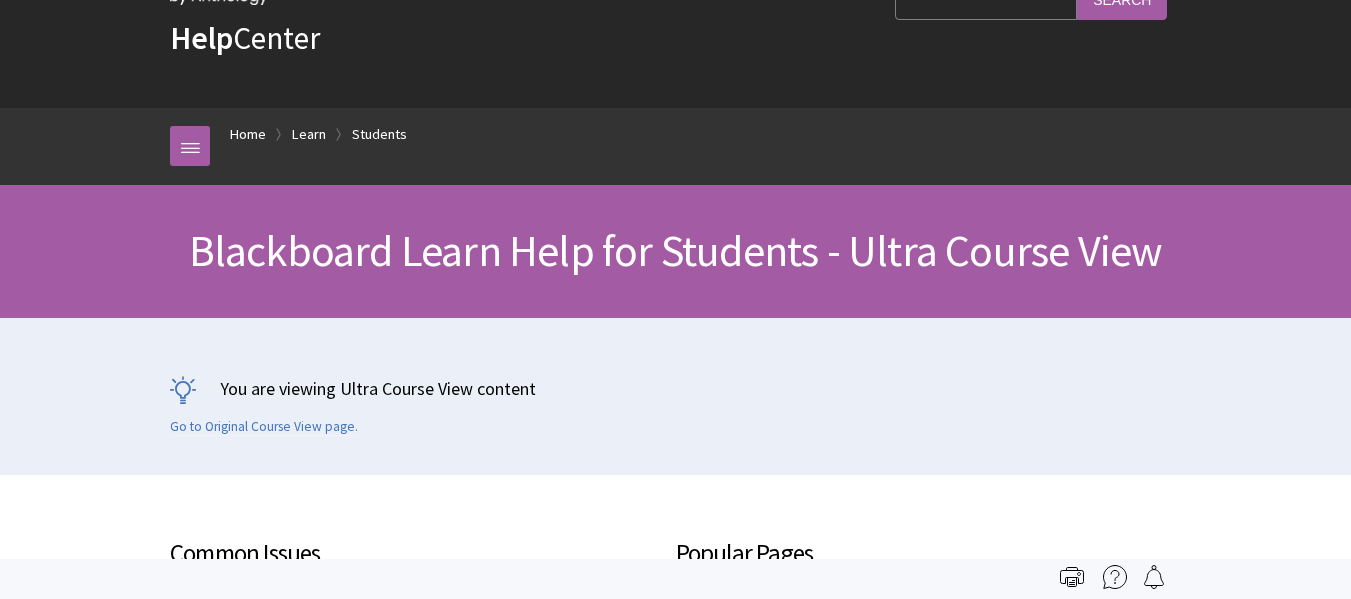 scroll, scrollTop: 200, scrollLeft: 0, axis: vertical 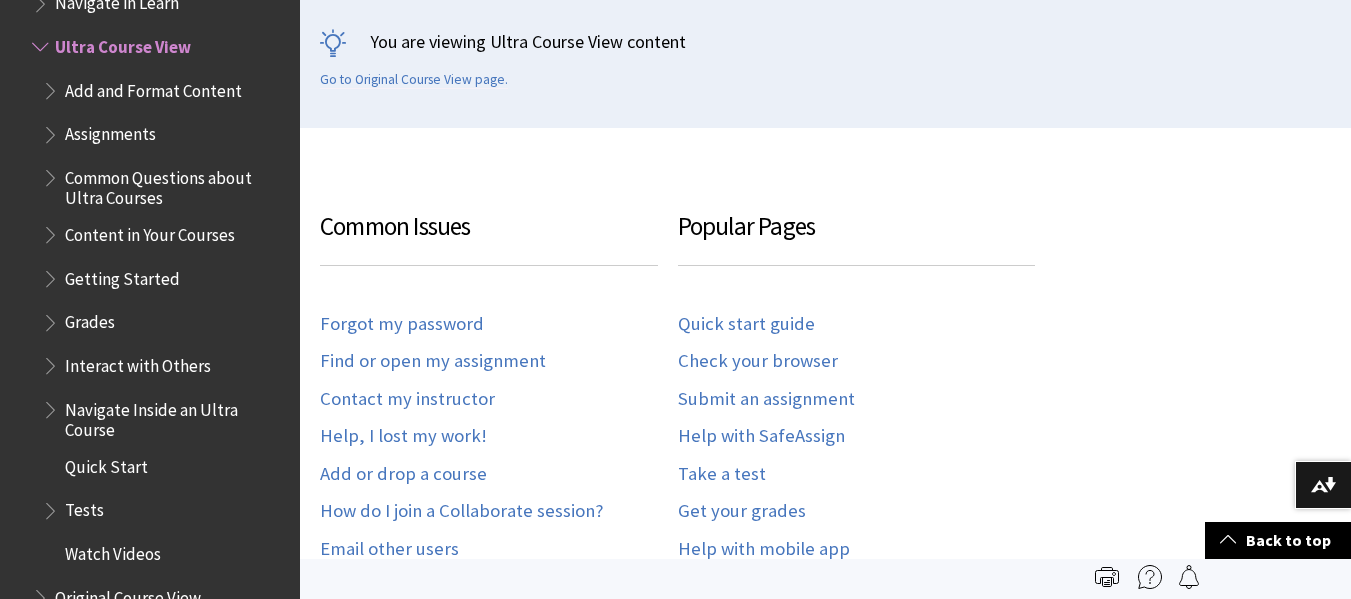 click on "Assignments" at bounding box center (110, 131) 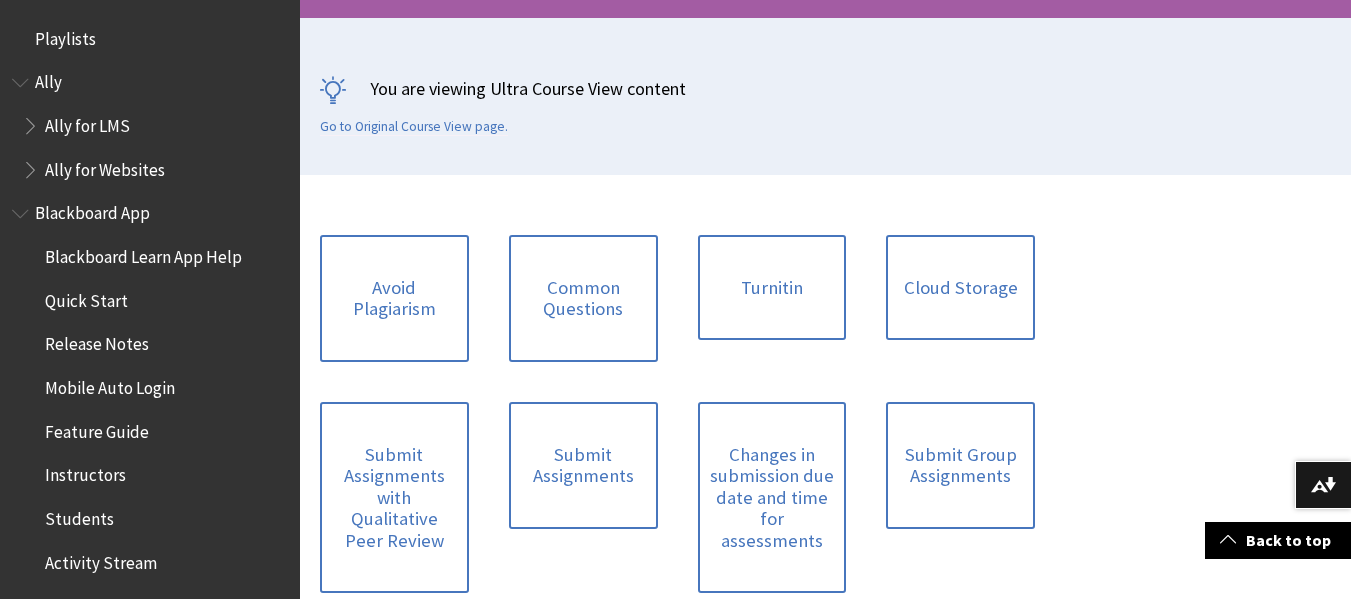 scroll, scrollTop: 400, scrollLeft: 0, axis: vertical 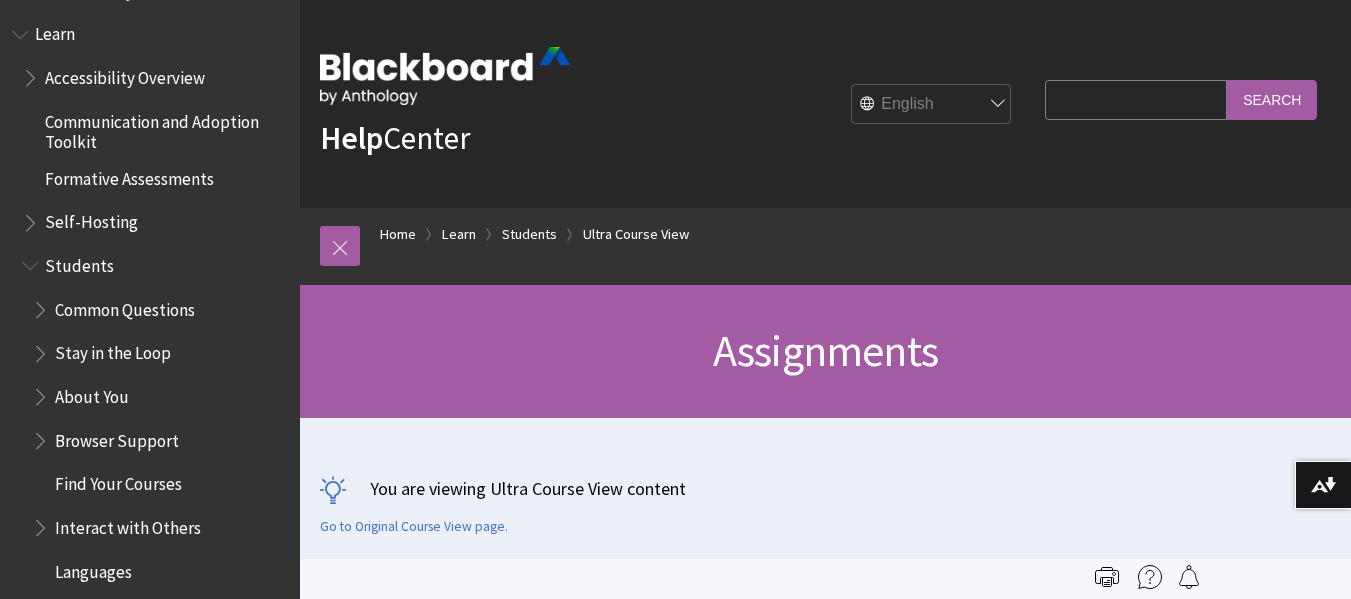 click on "Students" at bounding box center (79, 262) 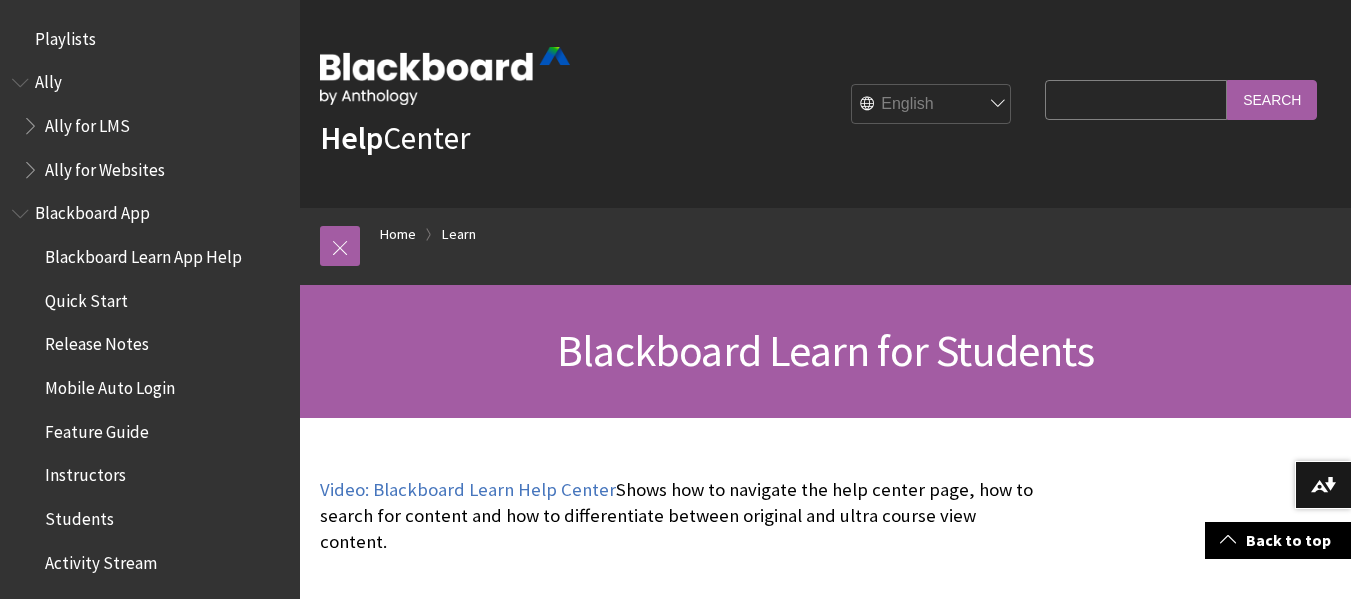 scroll, scrollTop: 800, scrollLeft: 0, axis: vertical 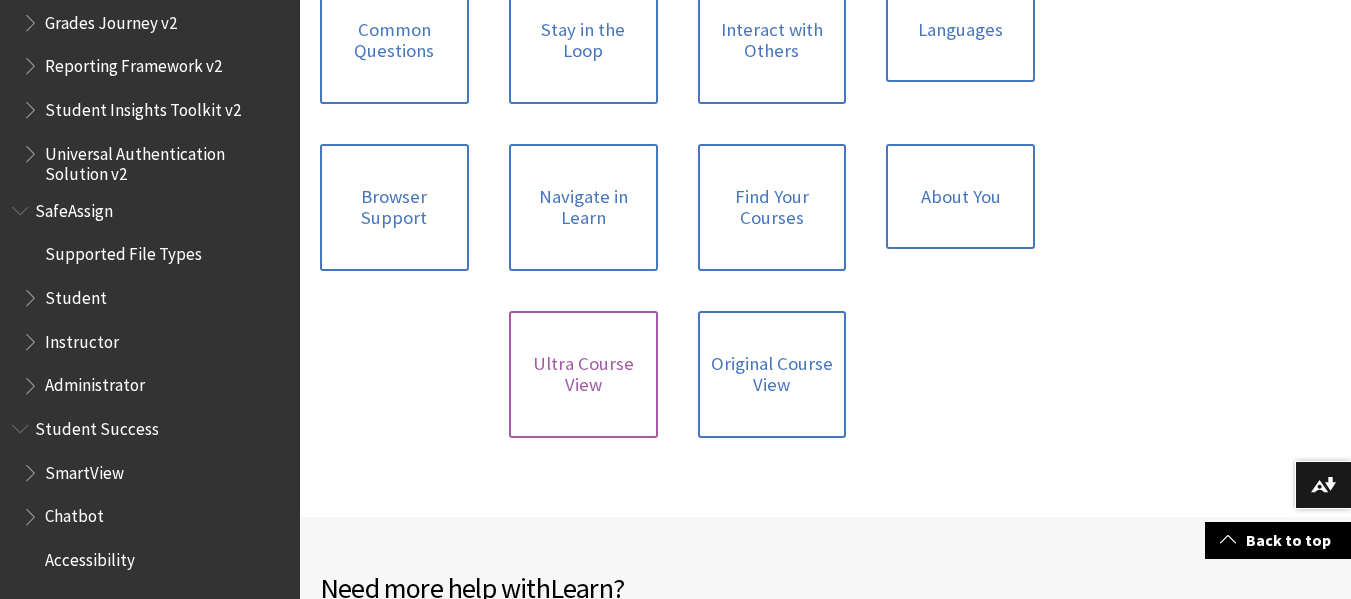 click on "Ultra Course View" at bounding box center (583, 374) 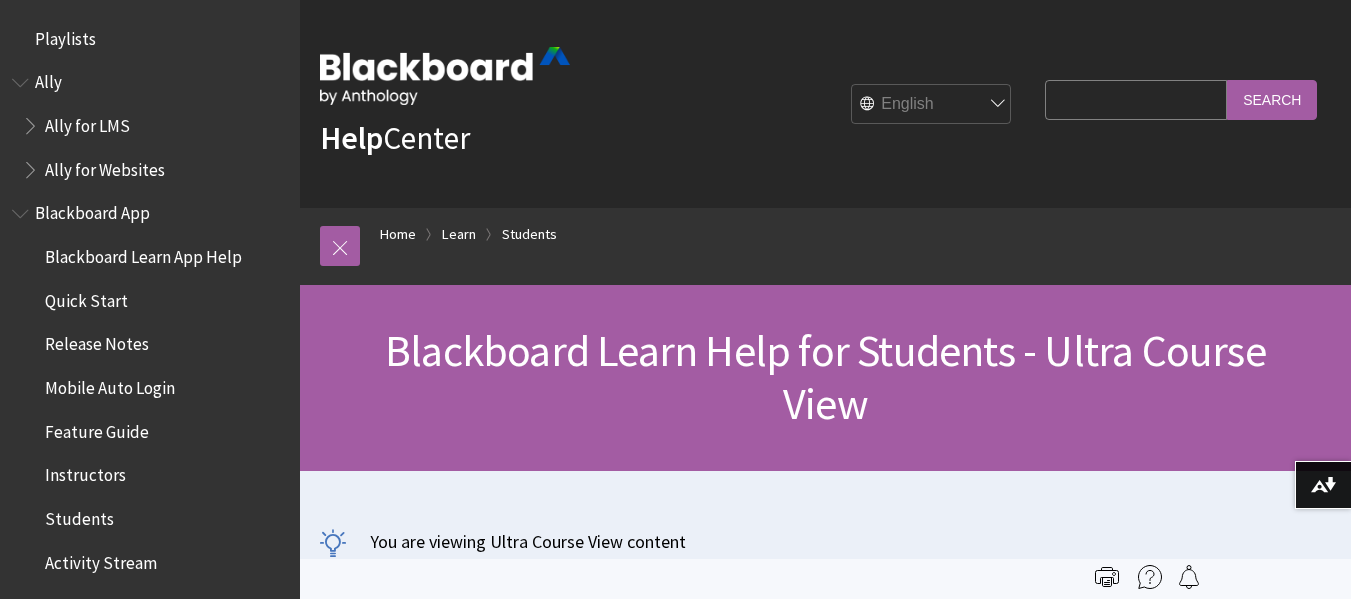 scroll, scrollTop: 0, scrollLeft: 0, axis: both 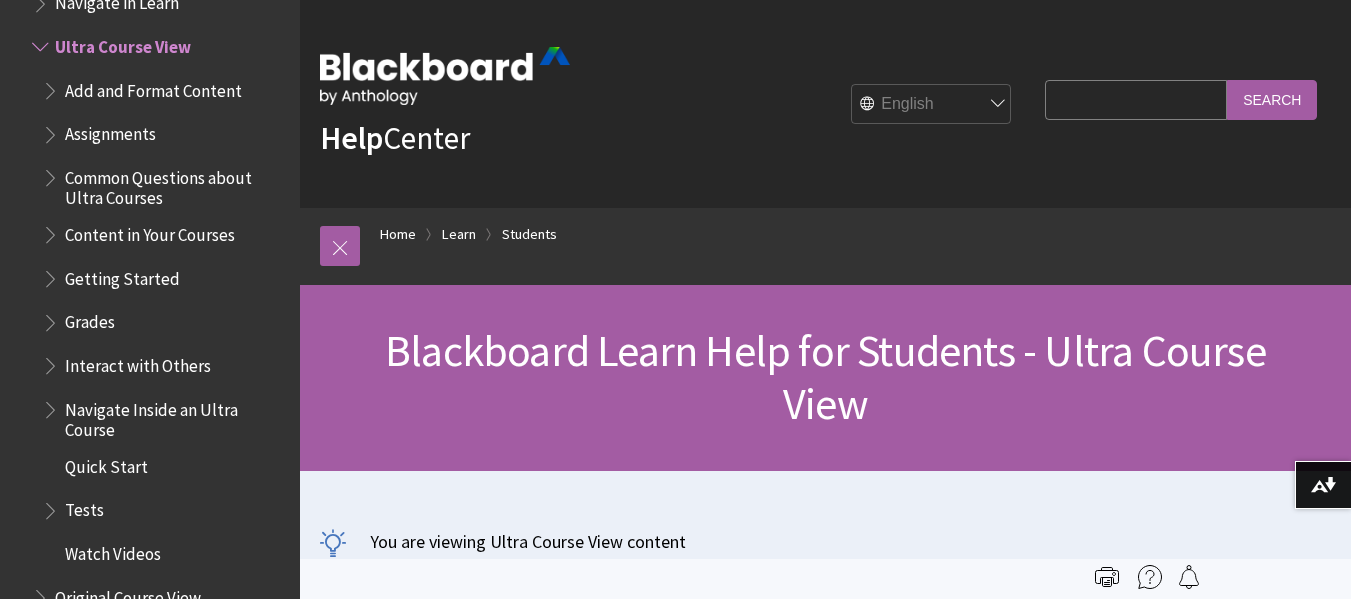 click on "Grades" at bounding box center (90, 319) 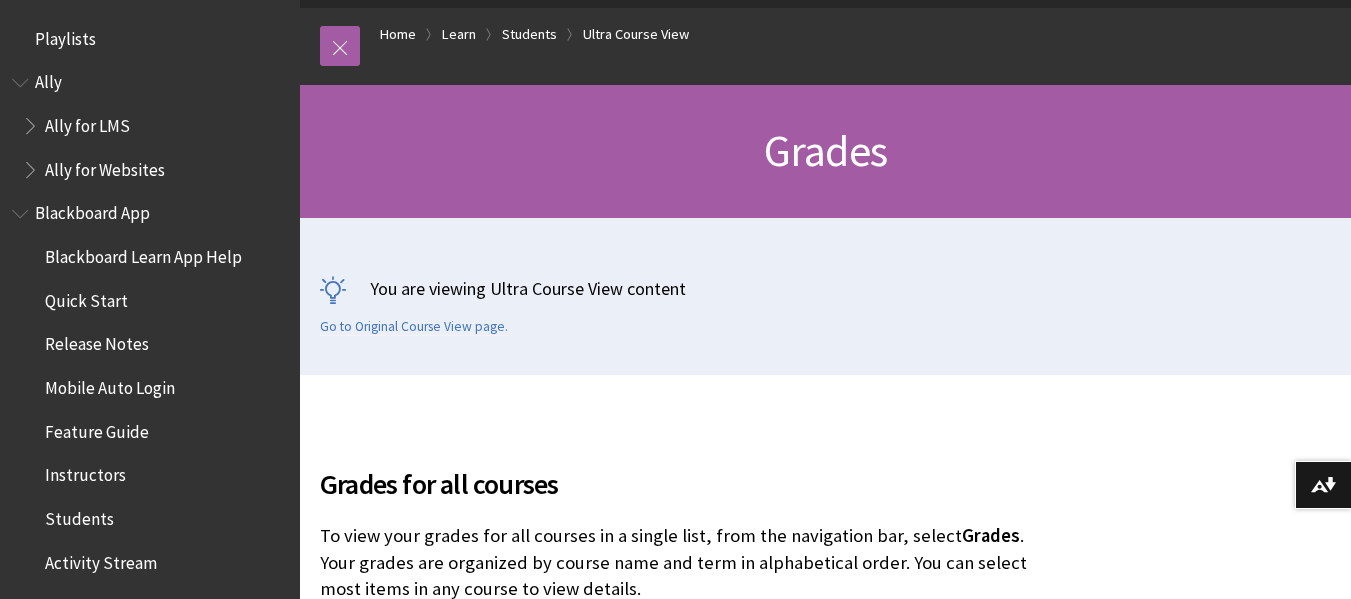 scroll, scrollTop: 200, scrollLeft: 0, axis: vertical 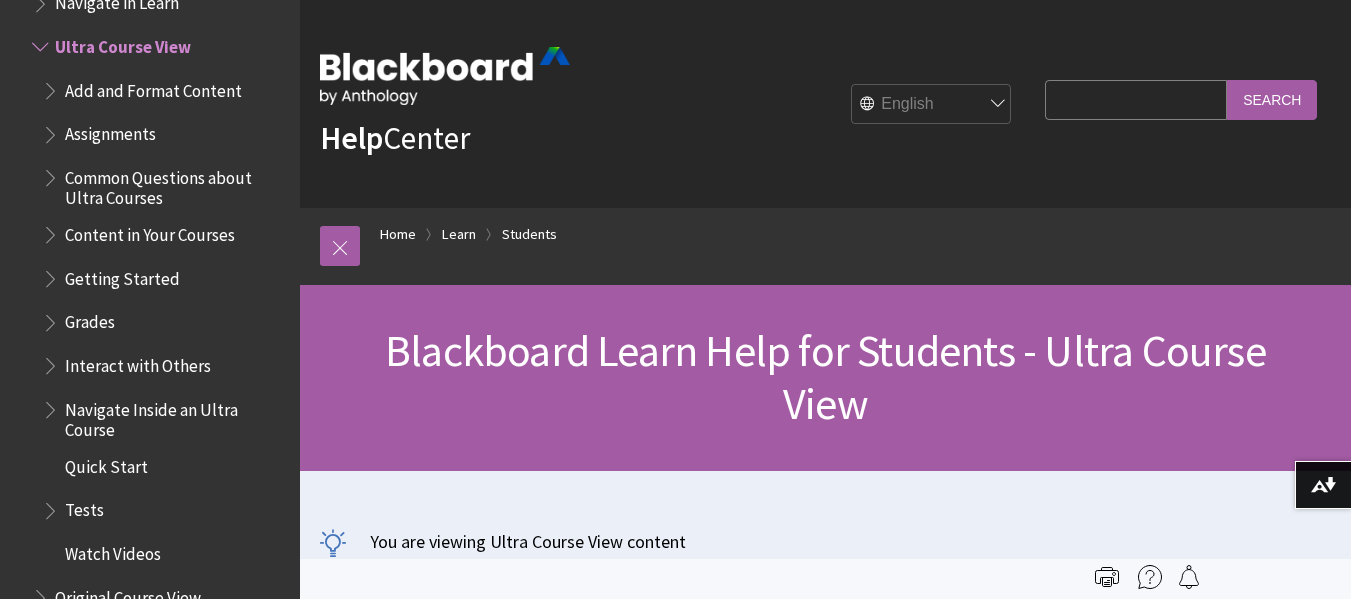click on "Search Query" at bounding box center [1136, 99] 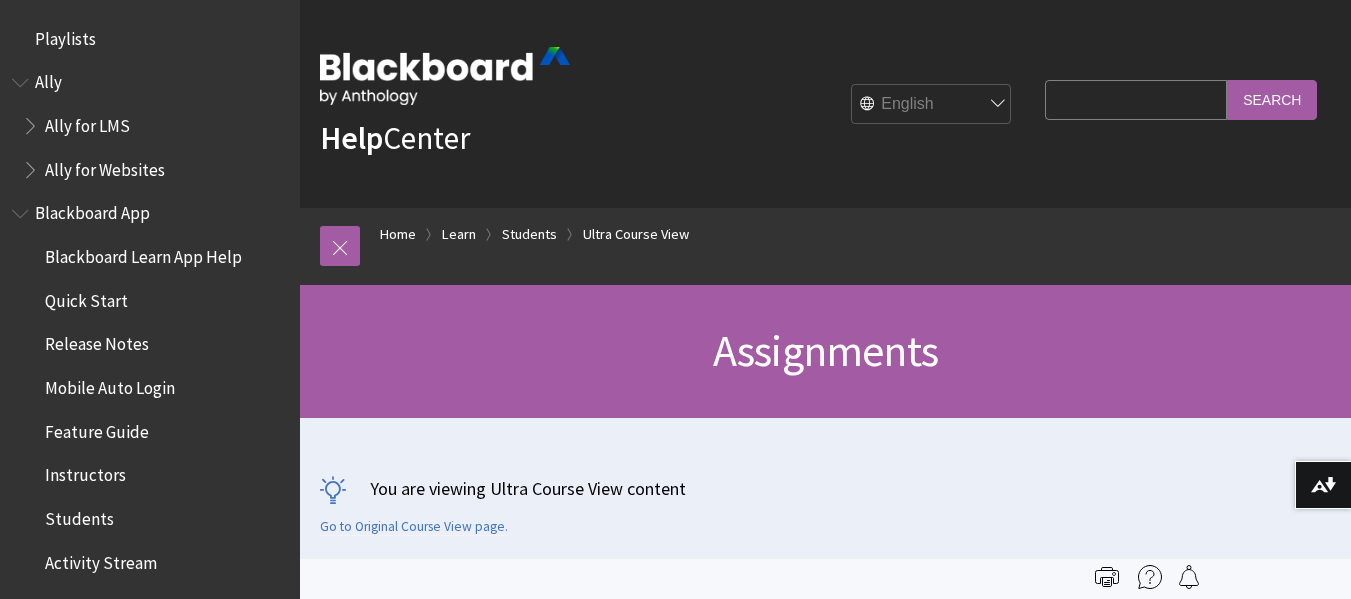 scroll, scrollTop: 0, scrollLeft: 0, axis: both 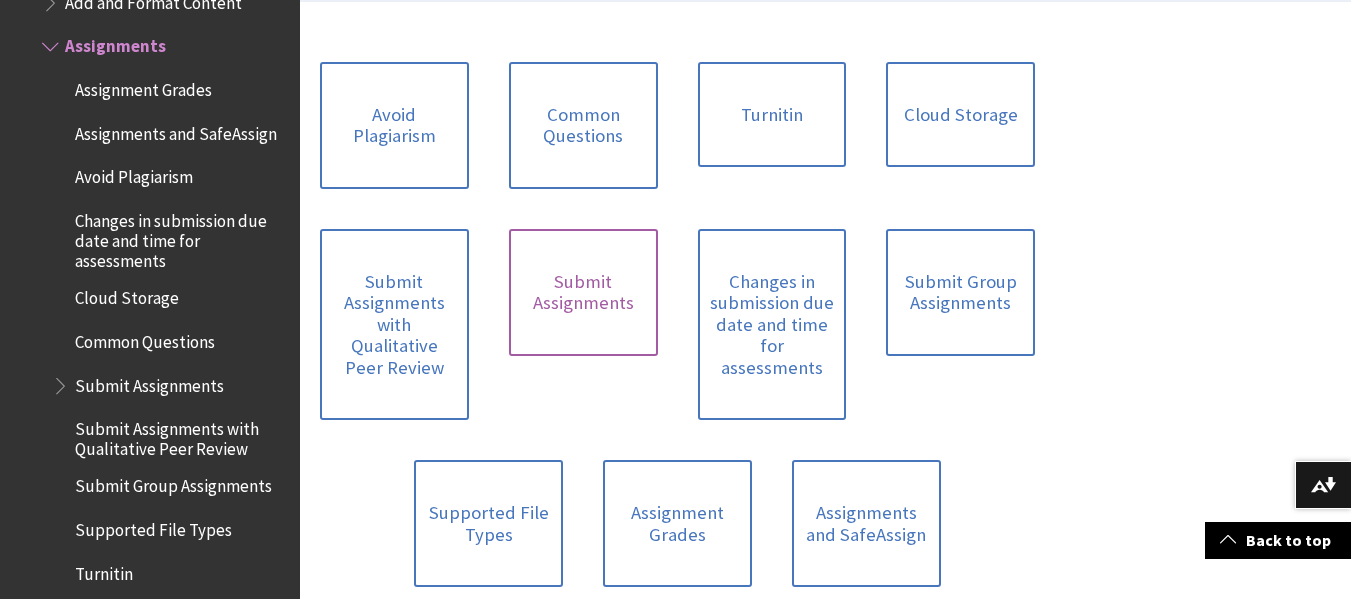 click on "Submit Assignments" at bounding box center [583, 292] 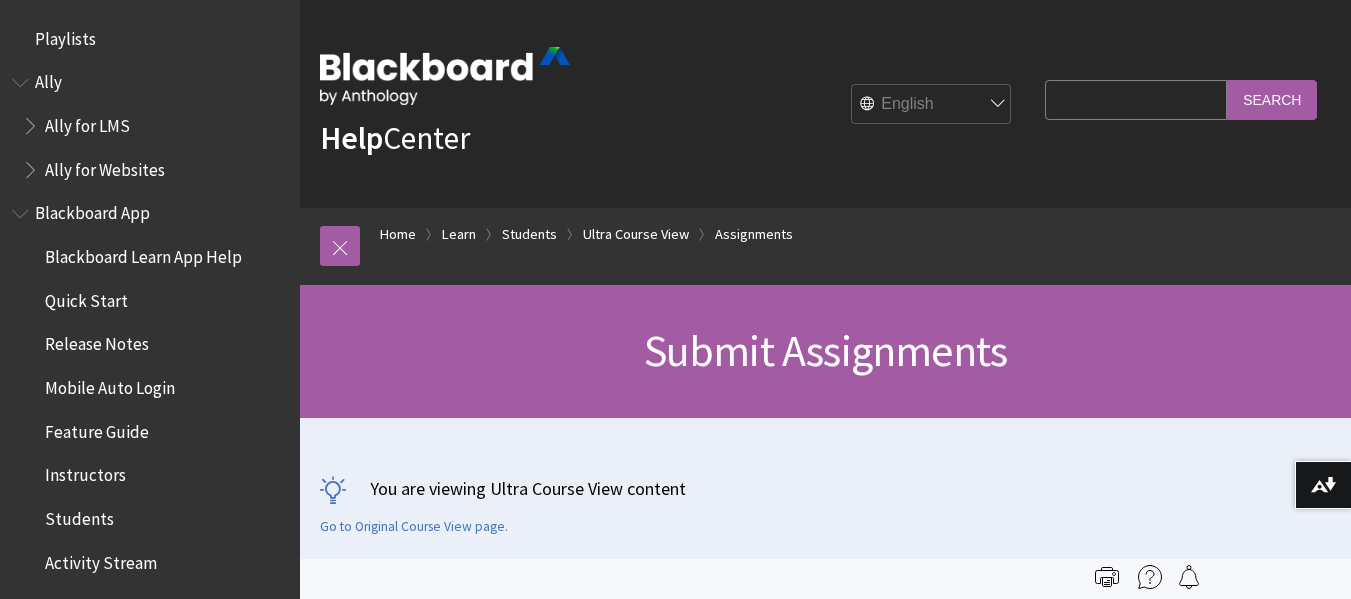 scroll, scrollTop: 0, scrollLeft: 0, axis: both 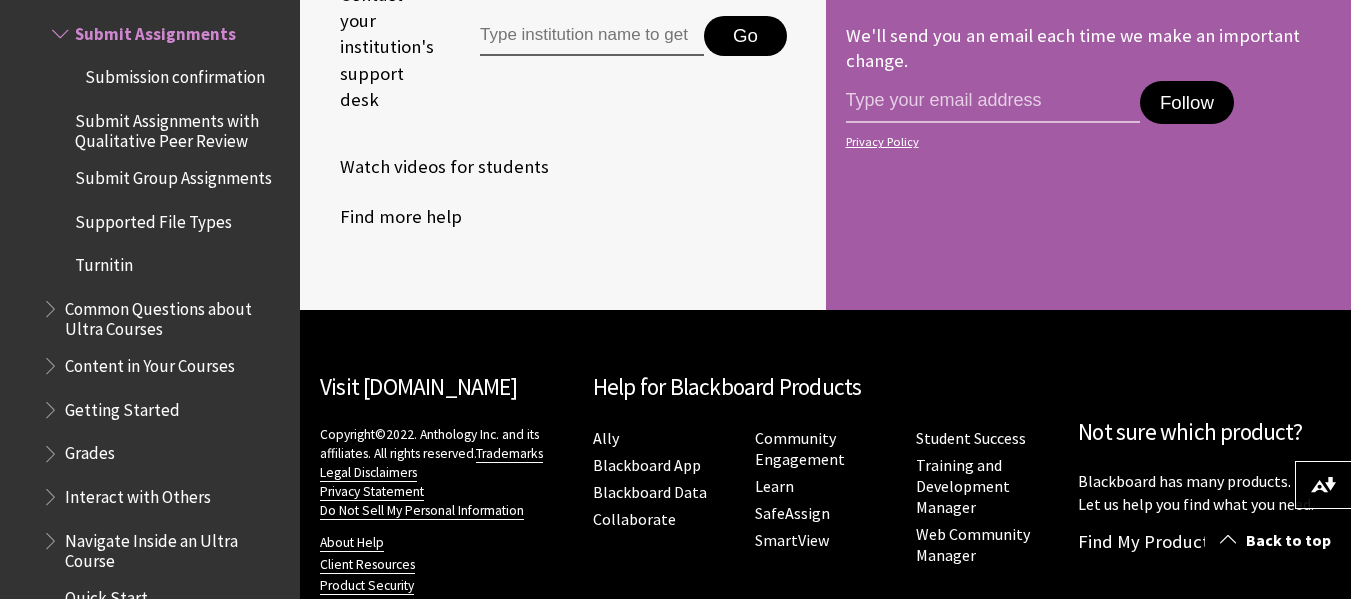 click on "Common Questions about Ultra Courses" at bounding box center (175, 315) 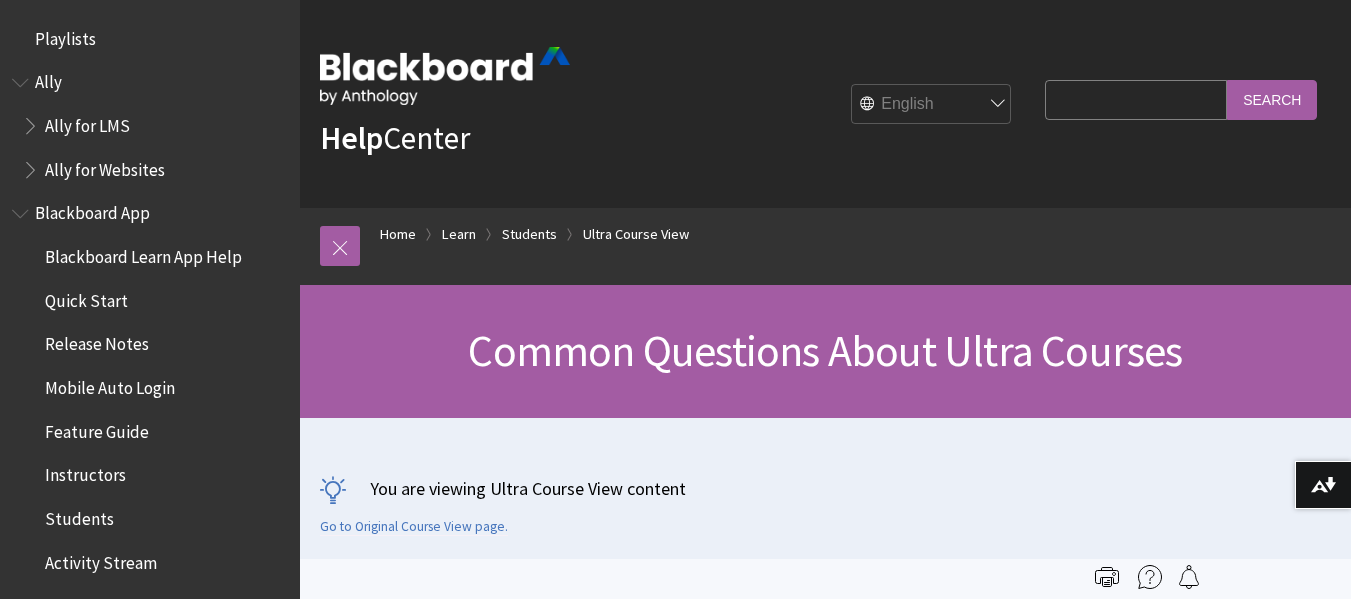 scroll, scrollTop: 0, scrollLeft: 0, axis: both 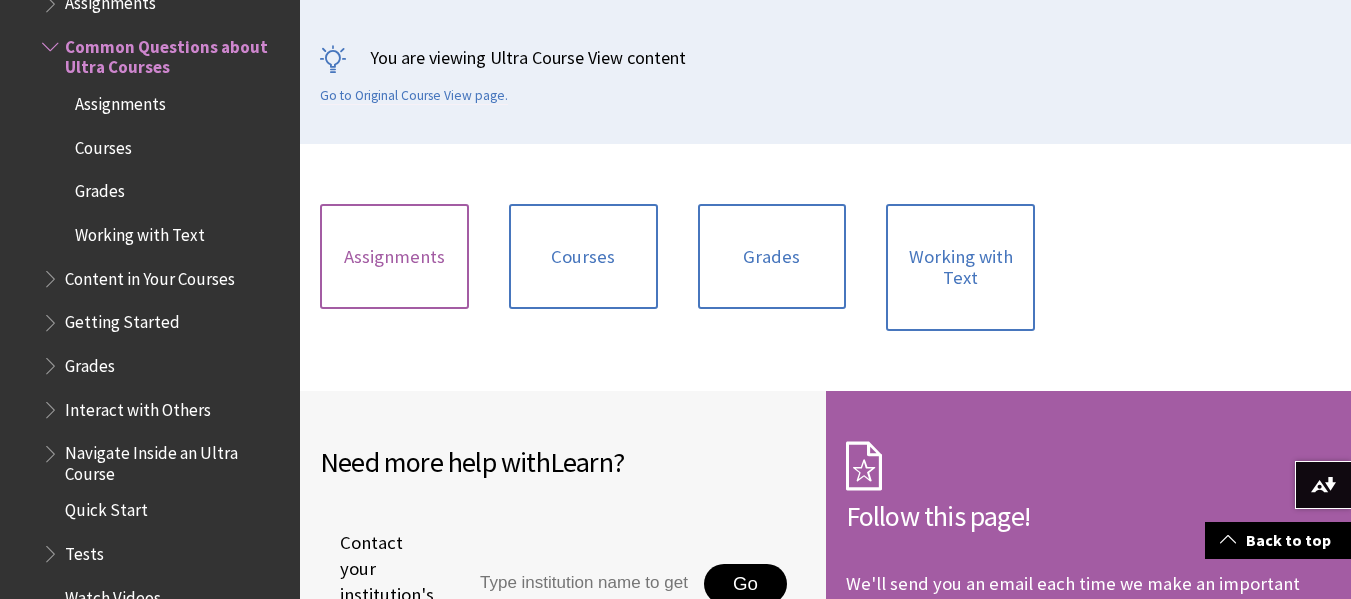 click on "Assignments" at bounding box center (394, 257) 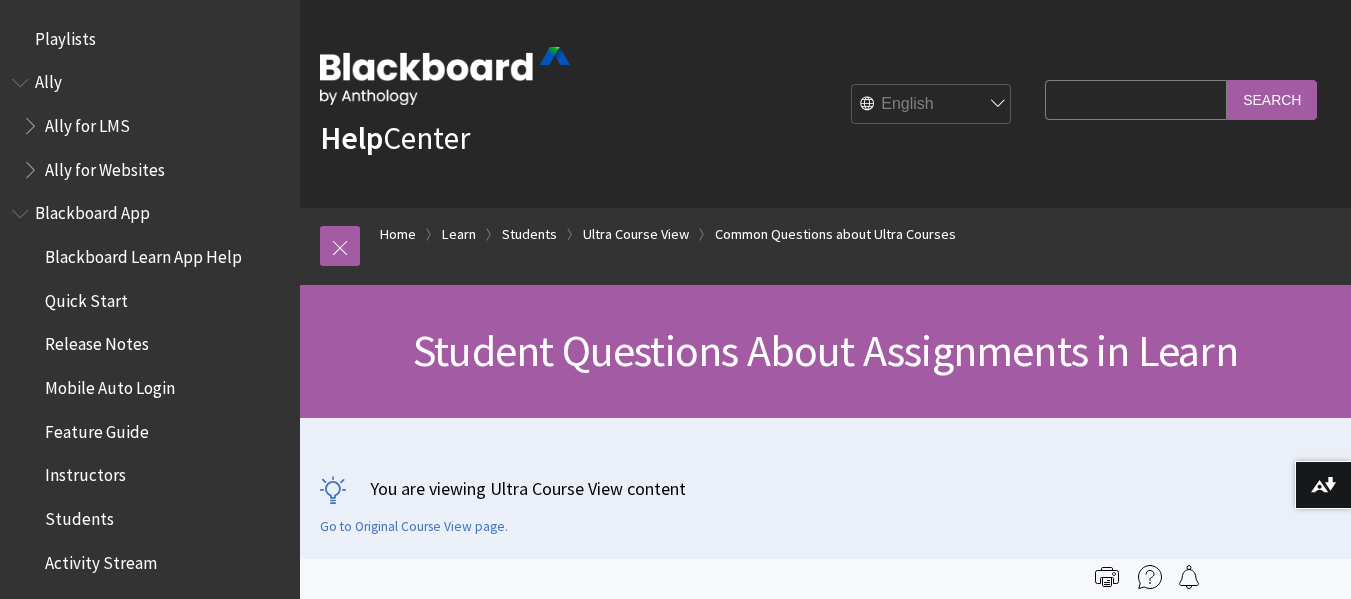 scroll, scrollTop: 0, scrollLeft: 0, axis: both 